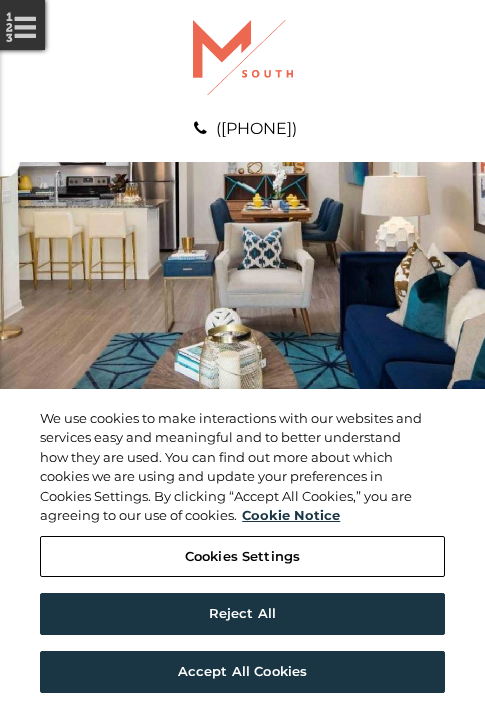 scroll, scrollTop: 0, scrollLeft: 0, axis: both 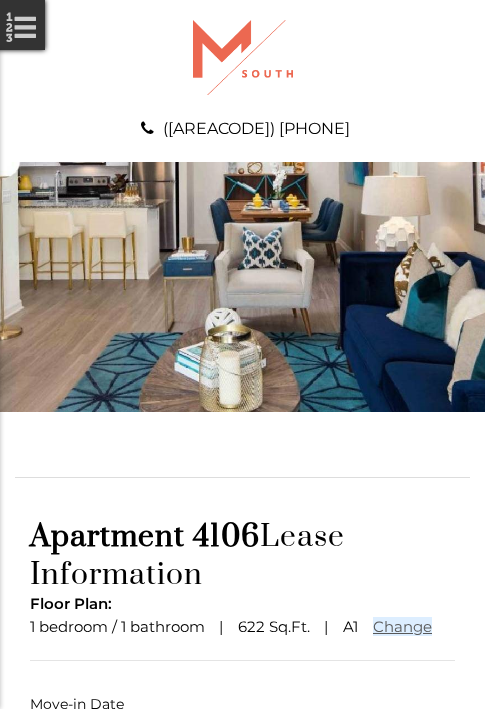 click at bounding box center [243, 791] 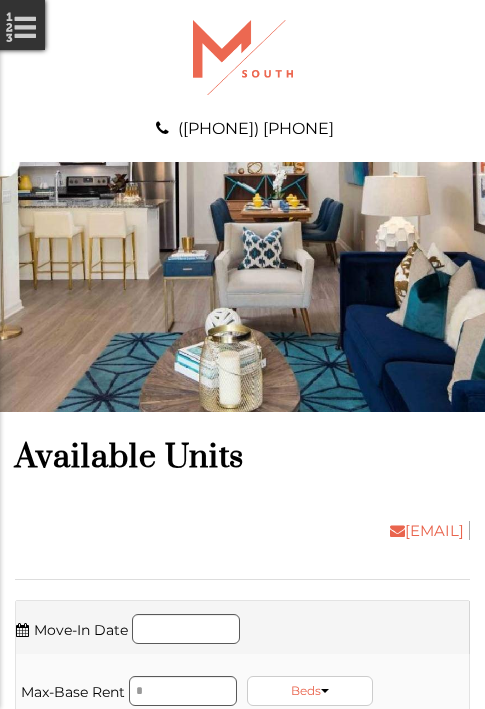 scroll, scrollTop: 0, scrollLeft: 0, axis: both 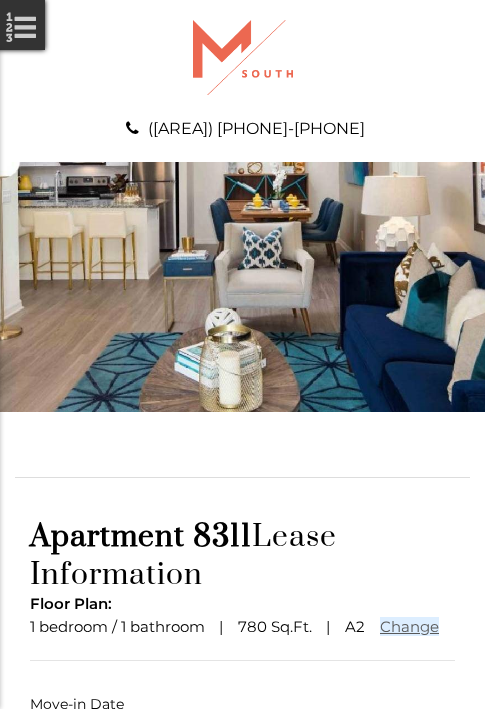click at bounding box center (243, 791) 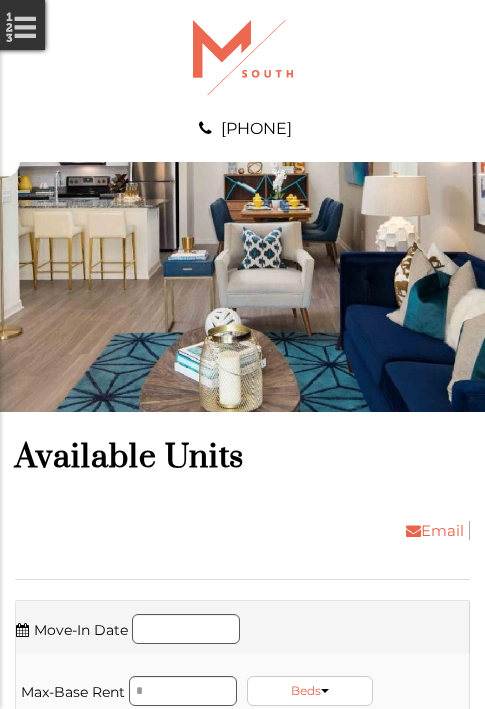 scroll, scrollTop: 0, scrollLeft: 0, axis: both 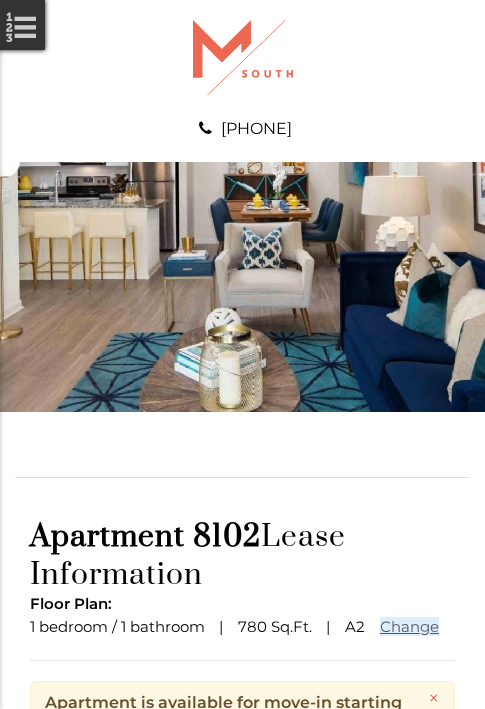 click at bounding box center (243, 886) 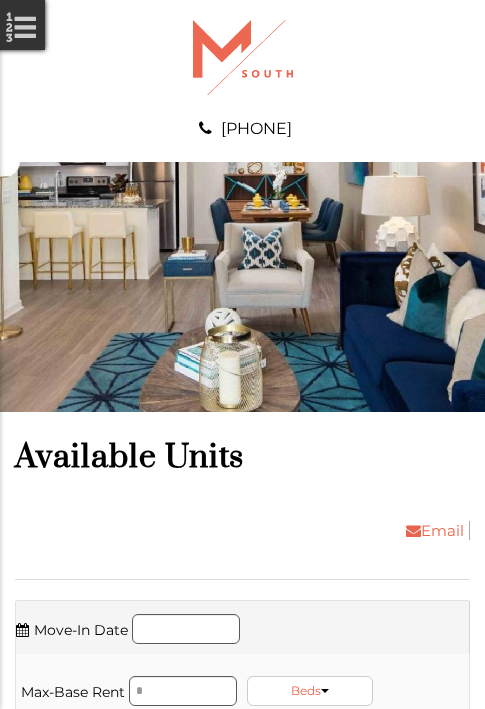 scroll, scrollTop: 0, scrollLeft: 0, axis: both 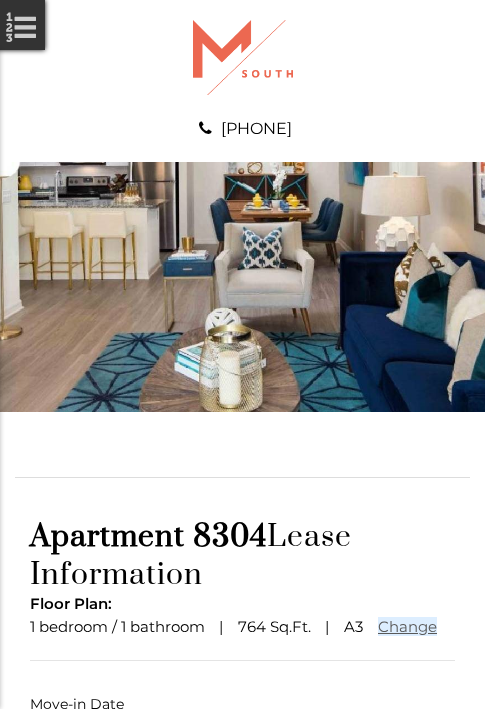 click at bounding box center (243, 791) 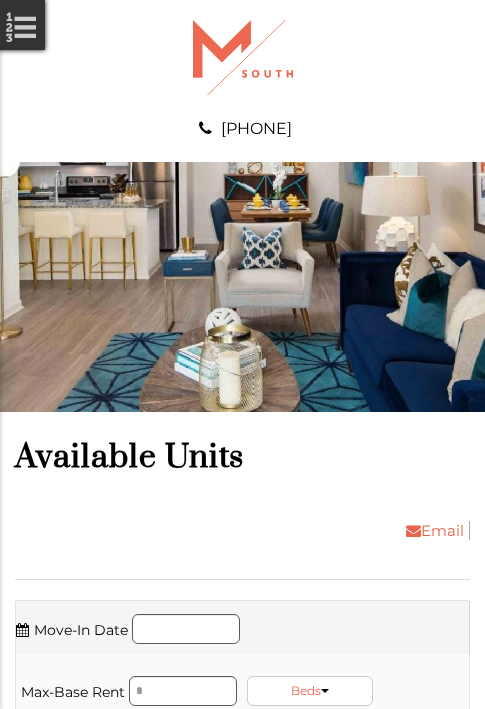 scroll, scrollTop: 0, scrollLeft: 0, axis: both 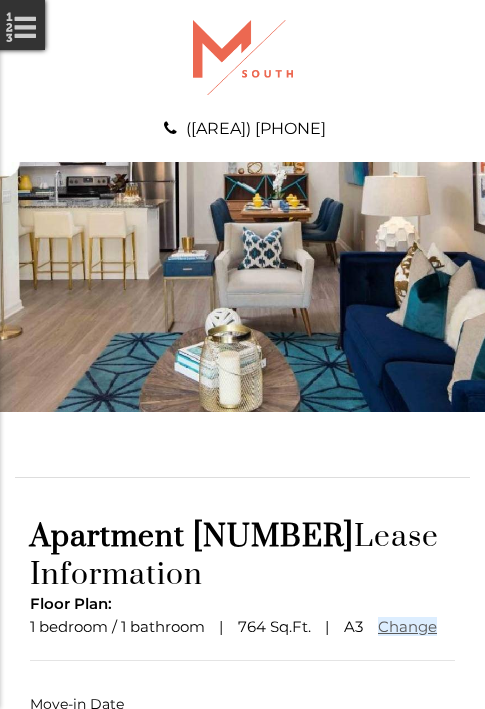 click at bounding box center (243, 791) 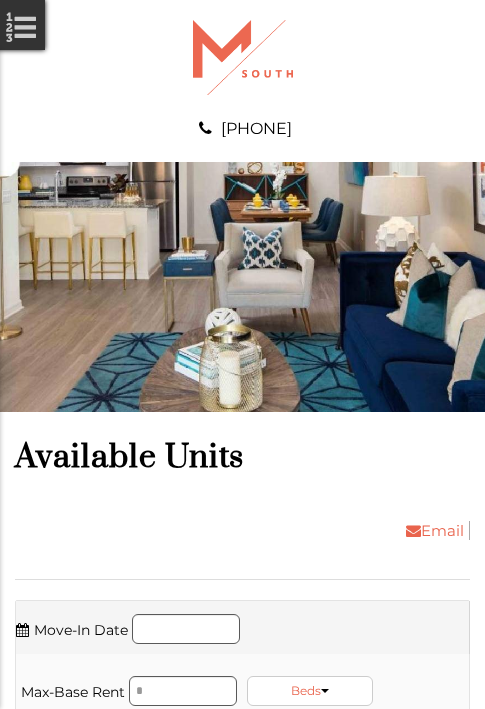 scroll, scrollTop: 0, scrollLeft: 0, axis: both 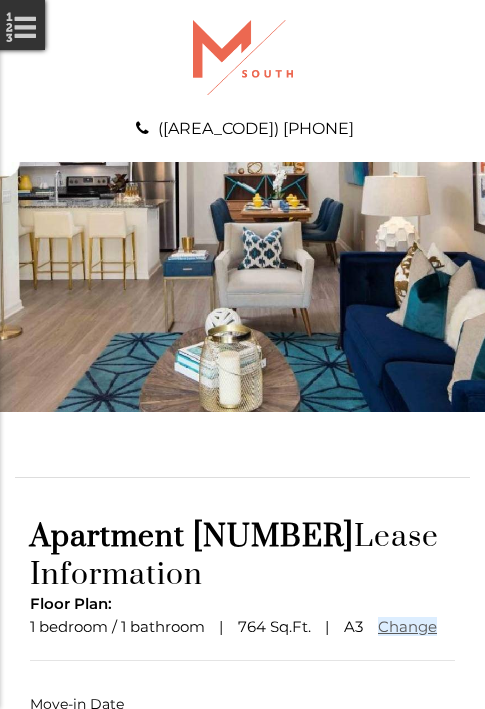 click at bounding box center [243, 791] 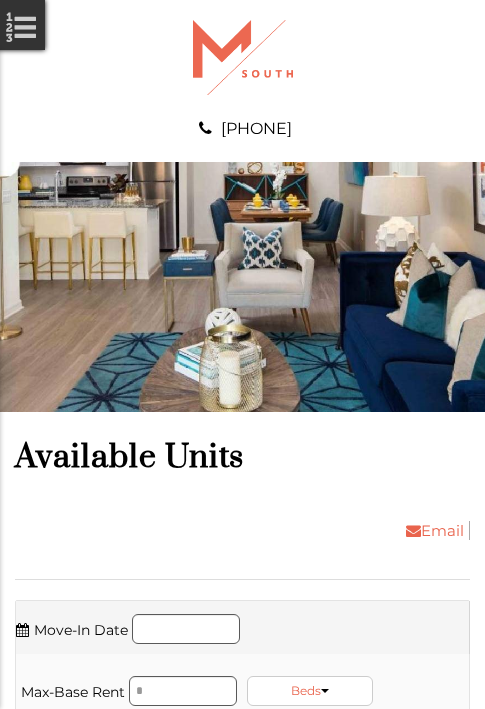 scroll, scrollTop: 0, scrollLeft: 0, axis: both 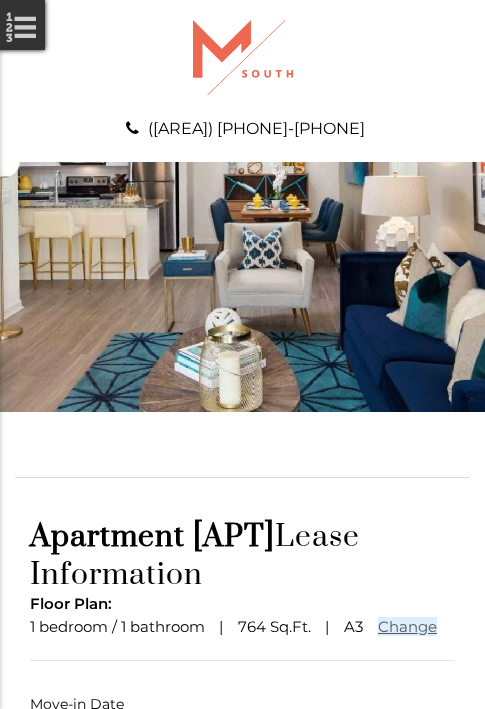 click at bounding box center (243, 791) 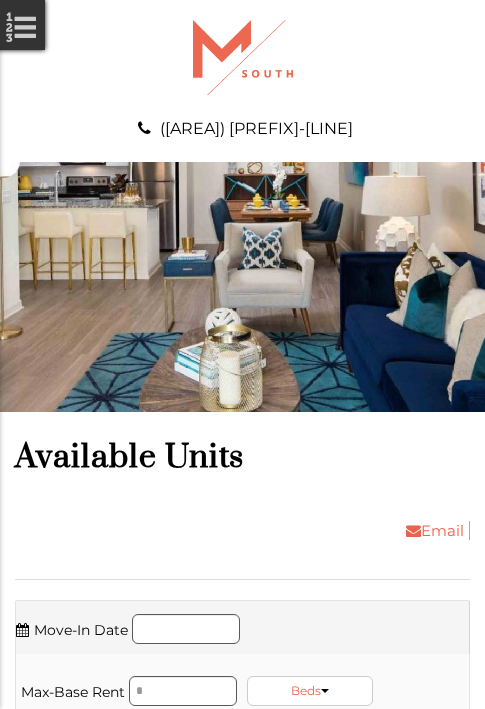 scroll, scrollTop: 0, scrollLeft: 0, axis: both 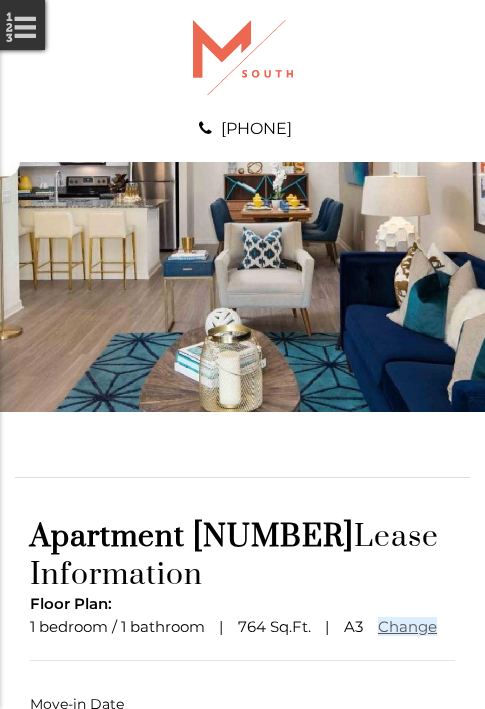 click at bounding box center (243, 791) 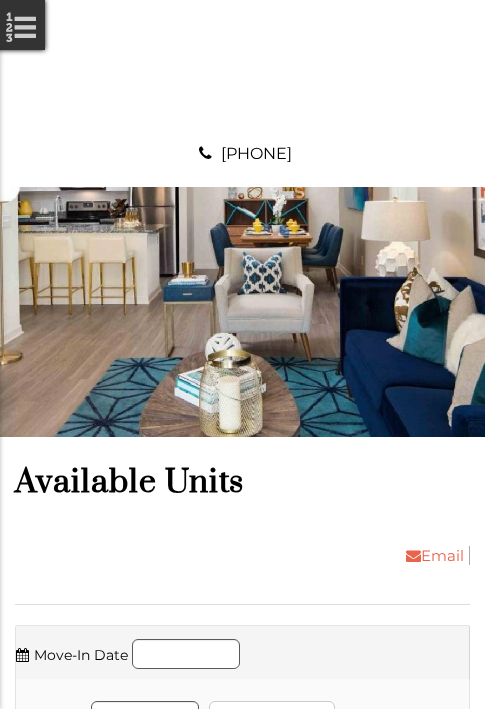 scroll, scrollTop: 0, scrollLeft: 0, axis: both 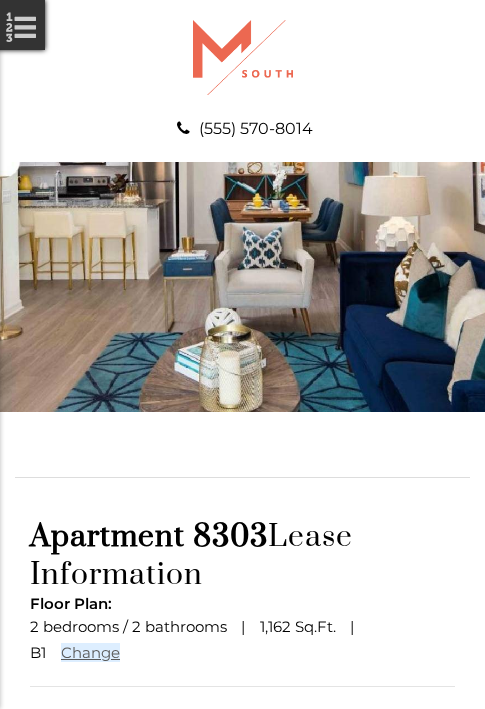 click at bounding box center (243, 817) 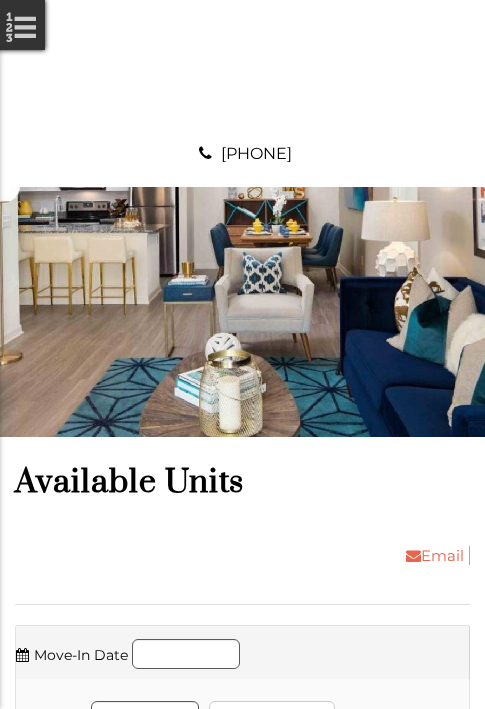 scroll, scrollTop: 0, scrollLeft: 0, axis: both 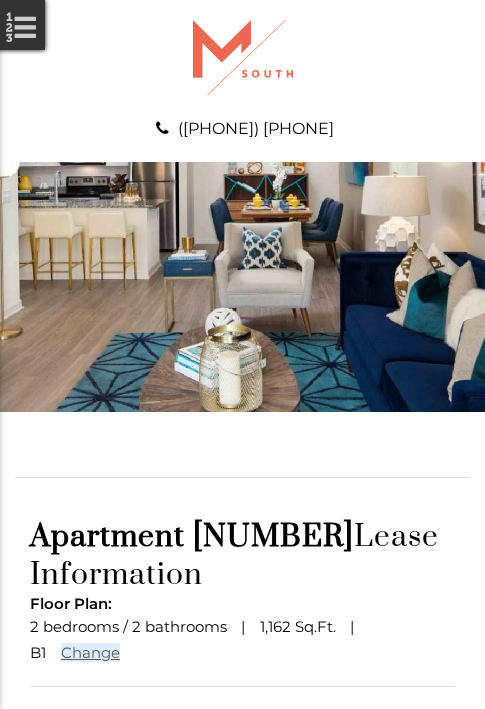 click at bounding box center [243, 817] 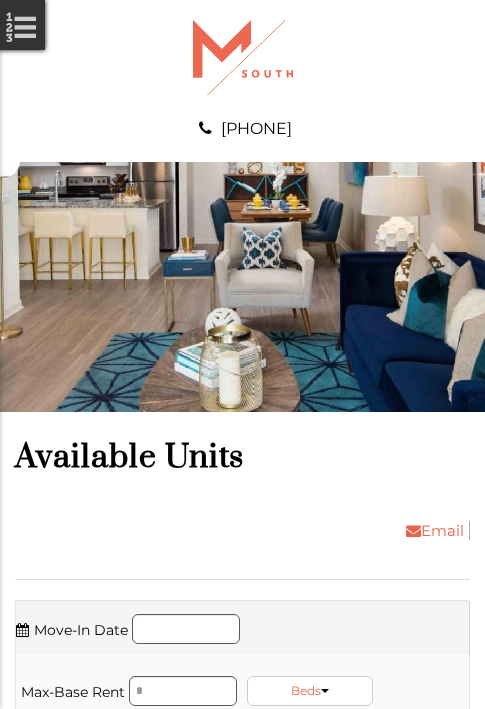 scroll, scrollTop: 0, scrollLeft: 0, axis: both 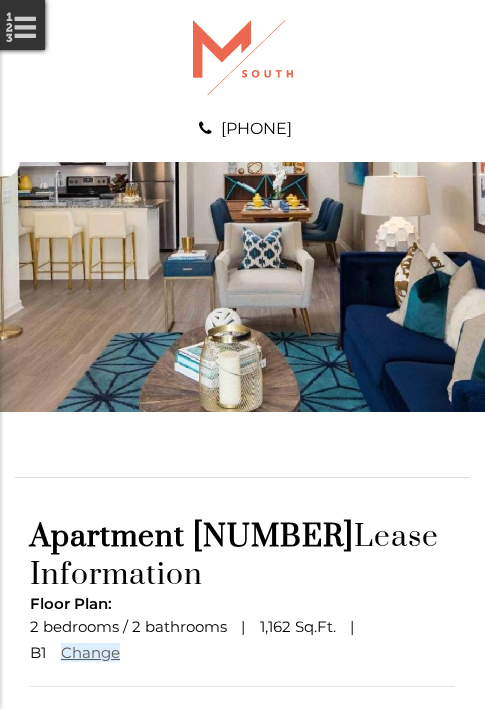 click at bounding box center [243, 817] 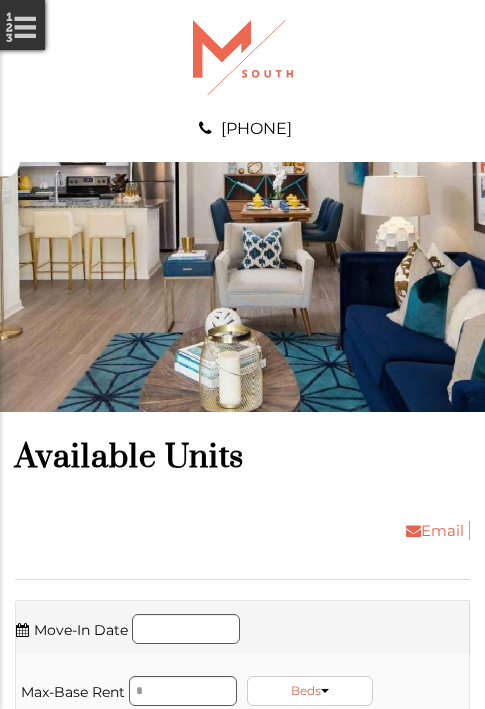 scroll, scrollTop: 0, scrollLeft: 0, axis: both 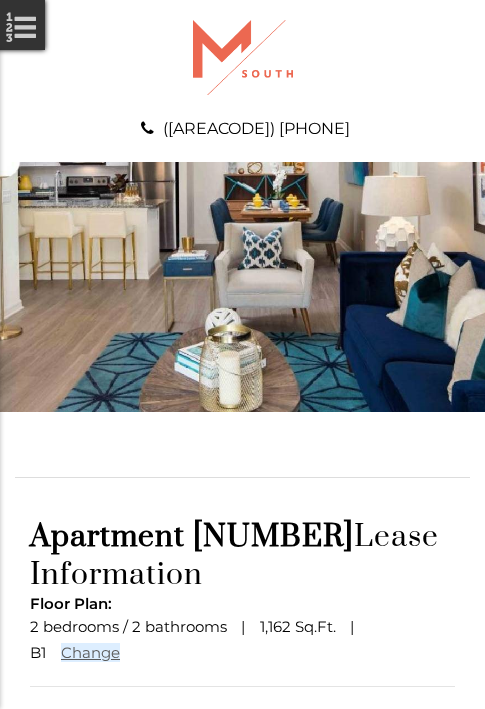 click at bounding box center (243, 817) 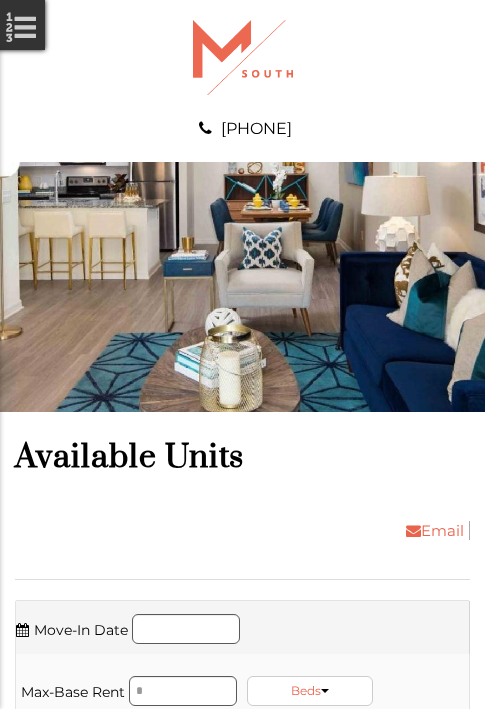 scroll, scrollTop: 0, scrollLeft: 0, axis: both 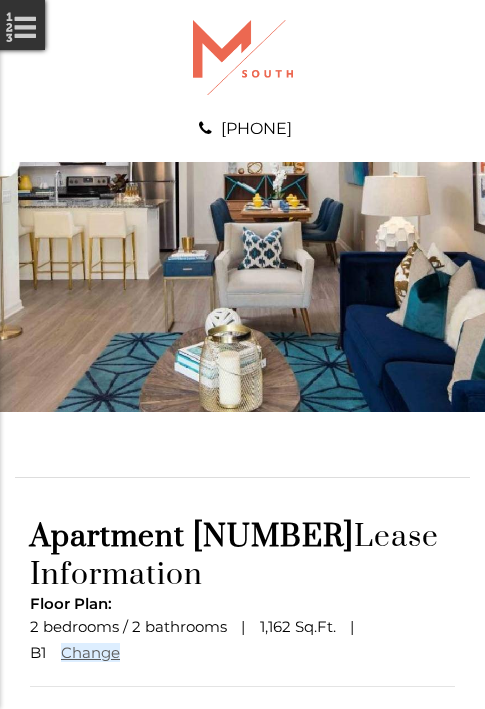 click at bounding box center [243, 817] 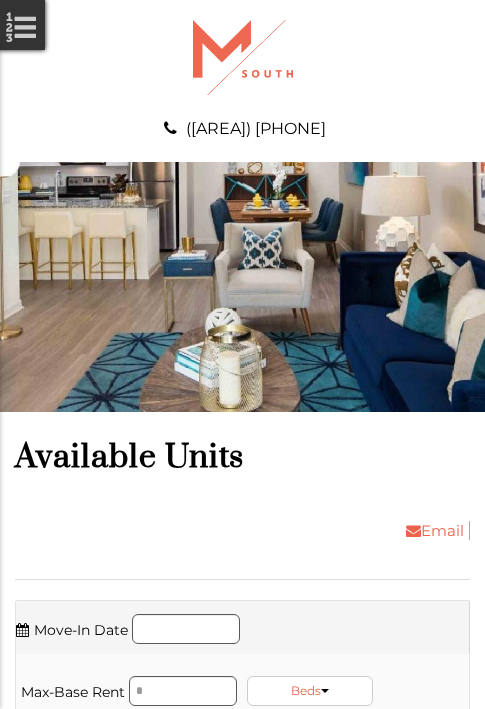 scroll, scrollTop: 0, scrollLeft: 0, axis: both 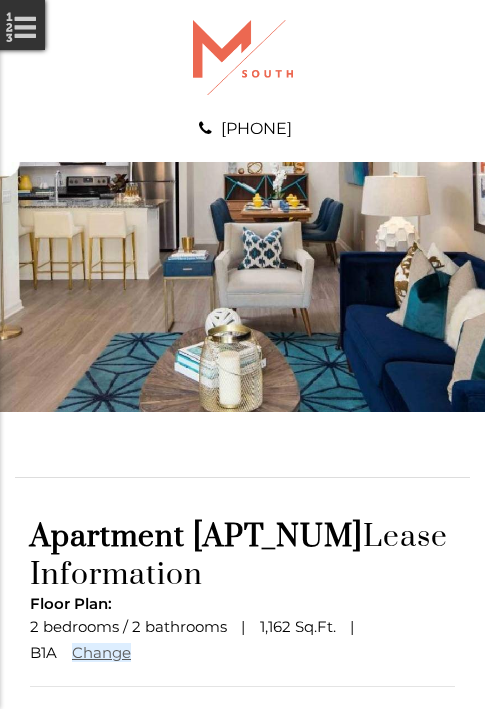 click at bounding box center [243, 817] 